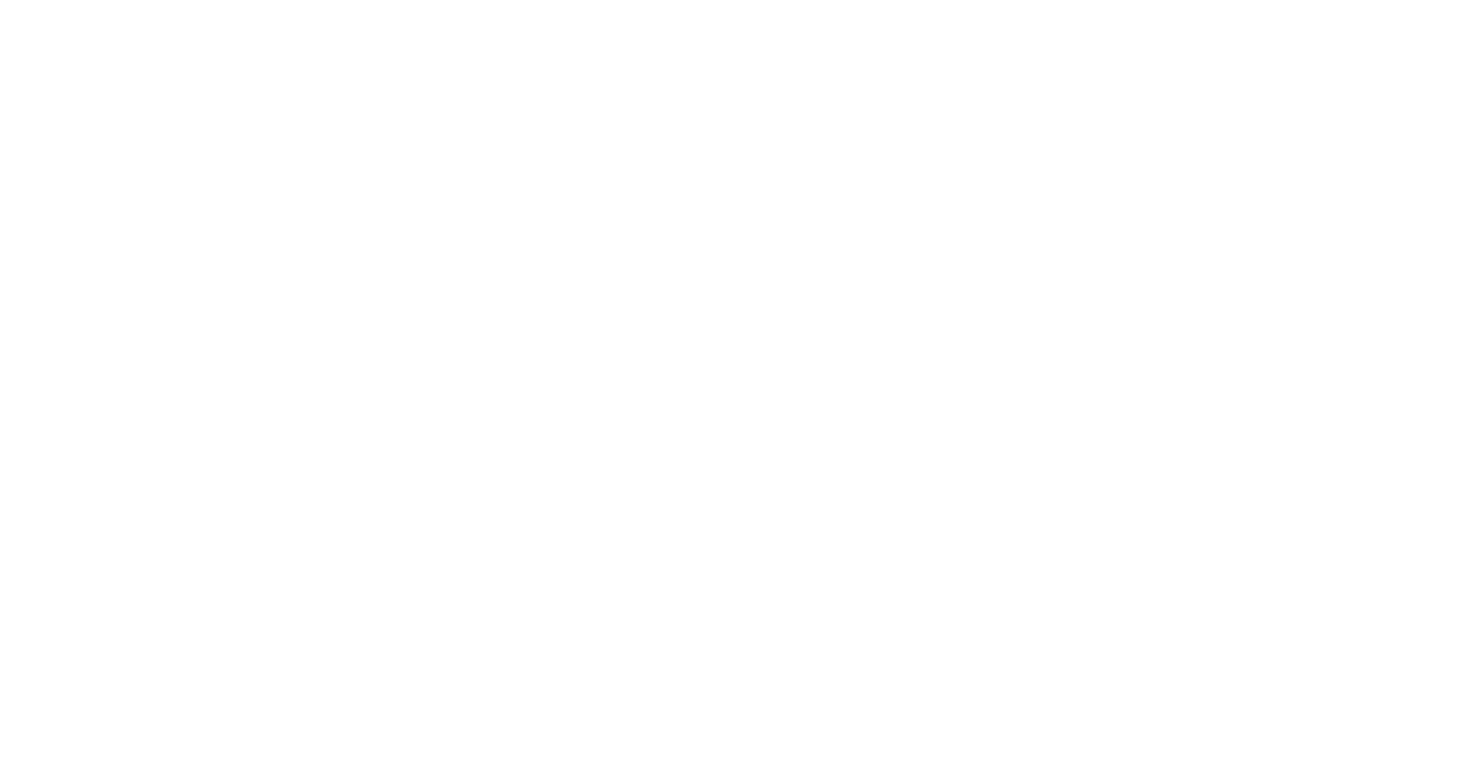 scroll, scrollTop: 0, scrollLeft: 0, axis: both 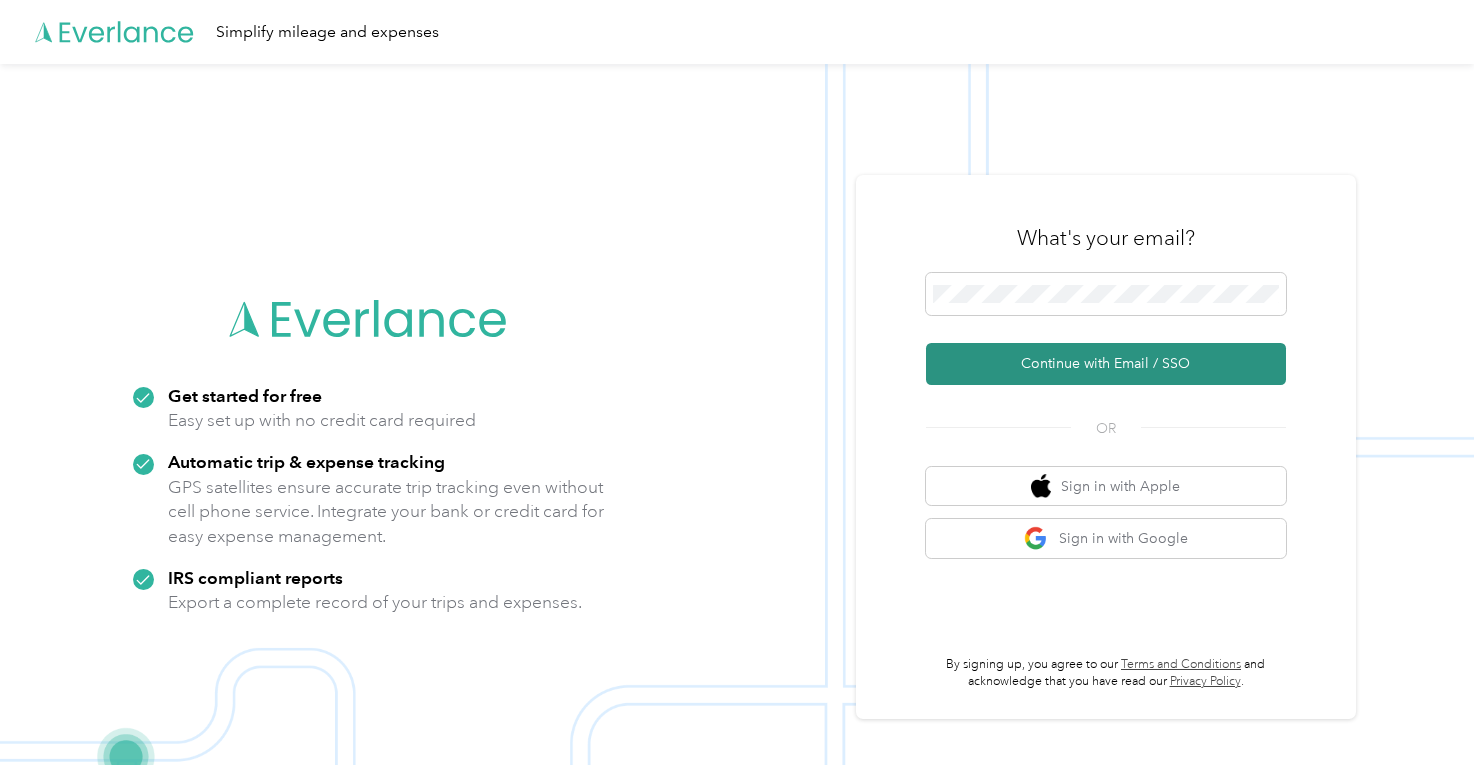 click on "Continue with Email / SSO" at bounding box center [1106, 364] 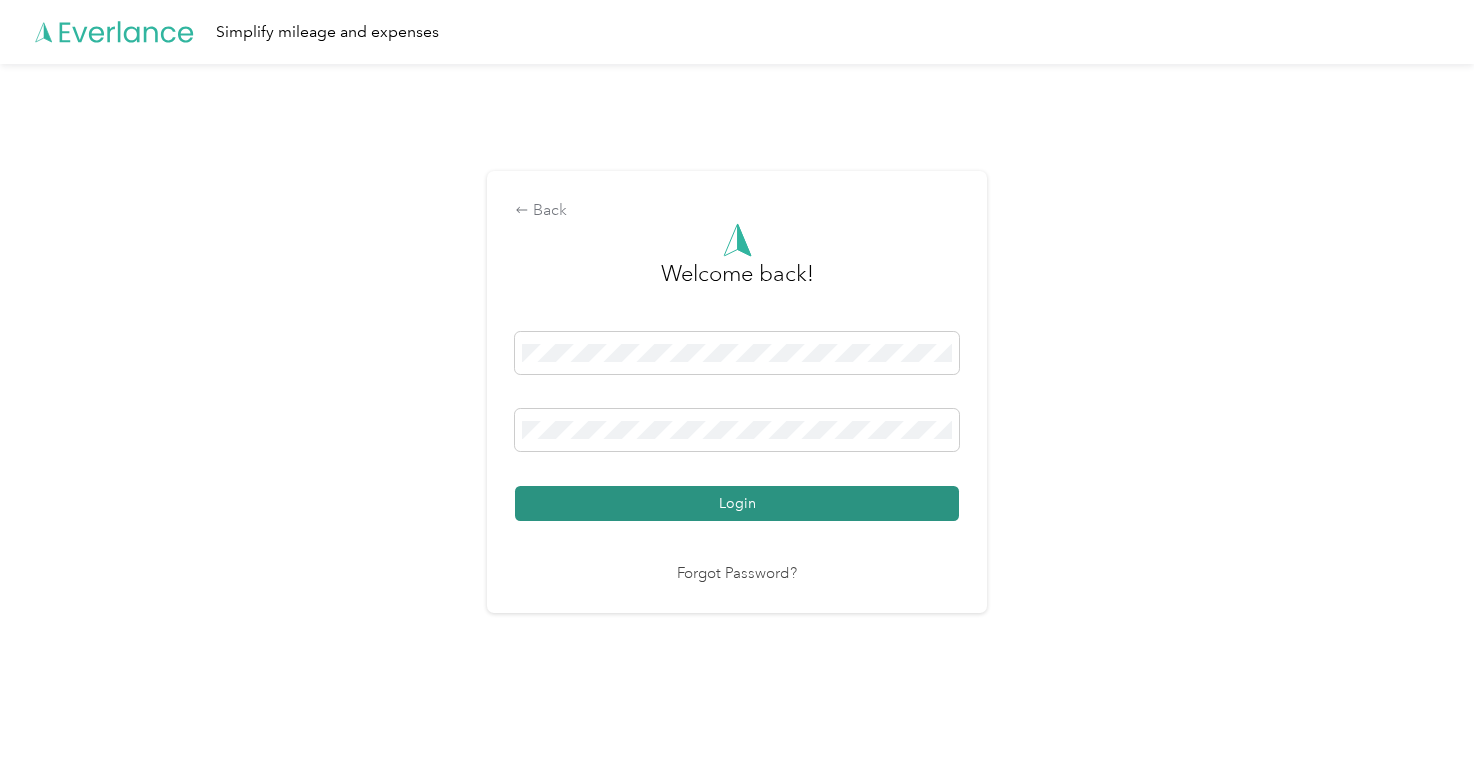 click on "Login" at bounding box center [737, 503] 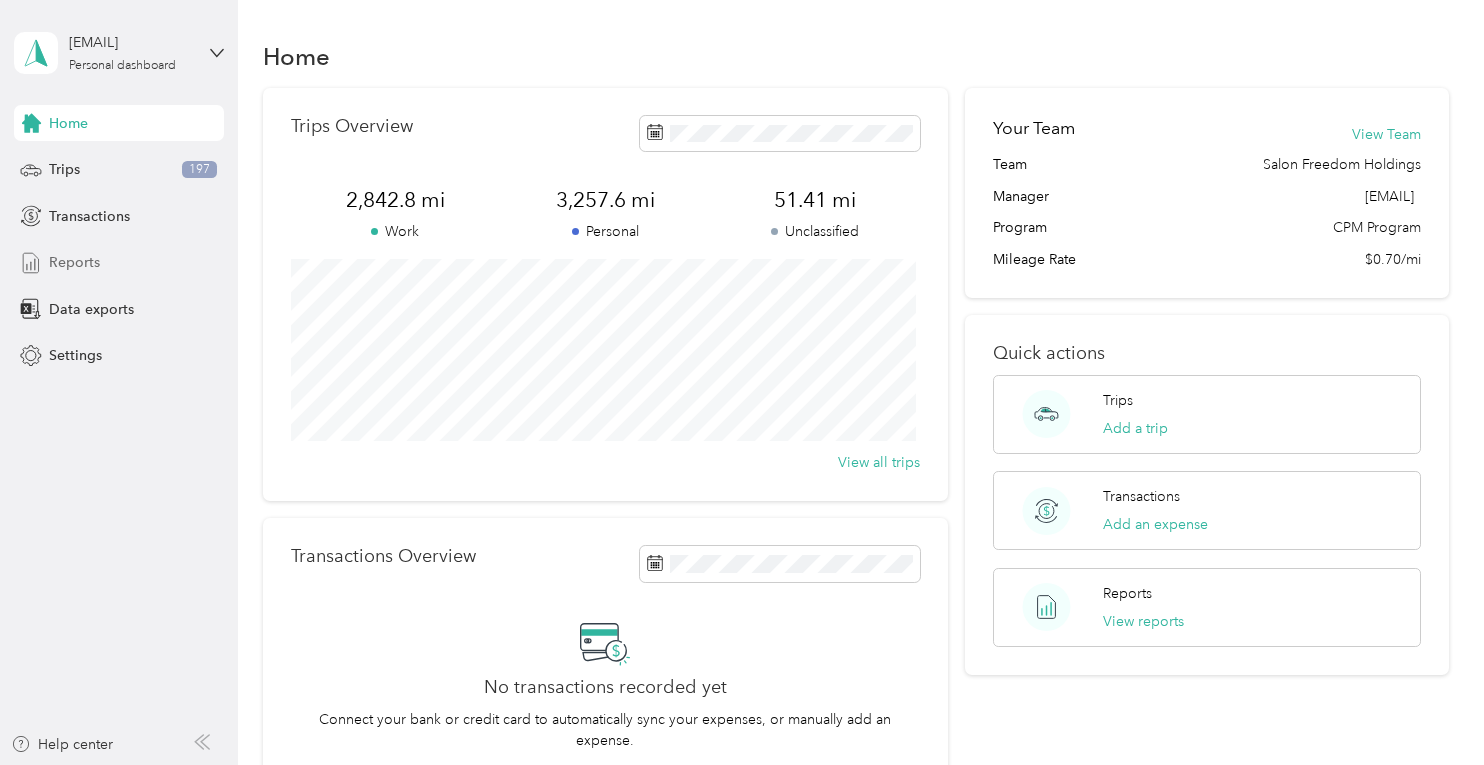 click on "Reports" at bounding box center (74, 262) 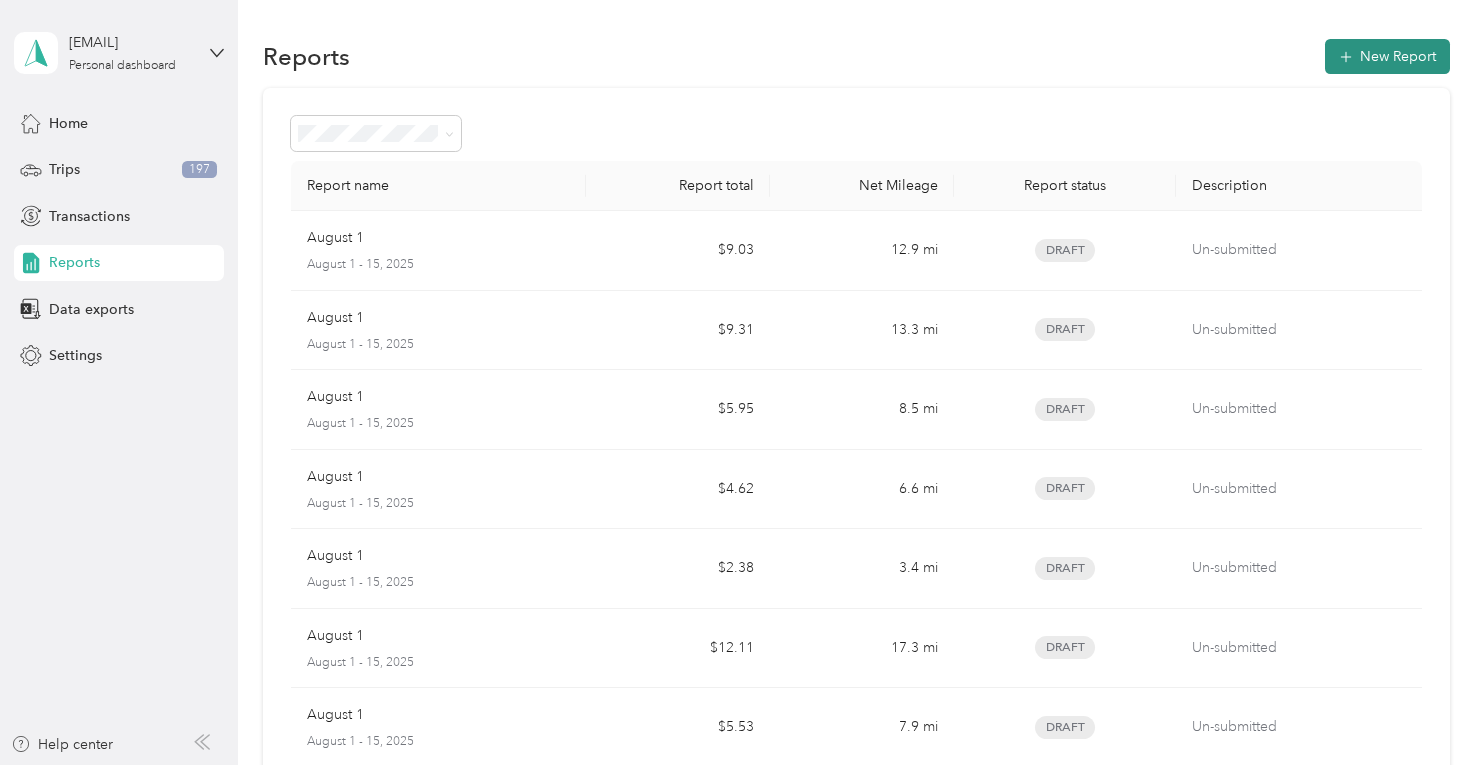 click on "New Report" at bounding box center (1387, 56) 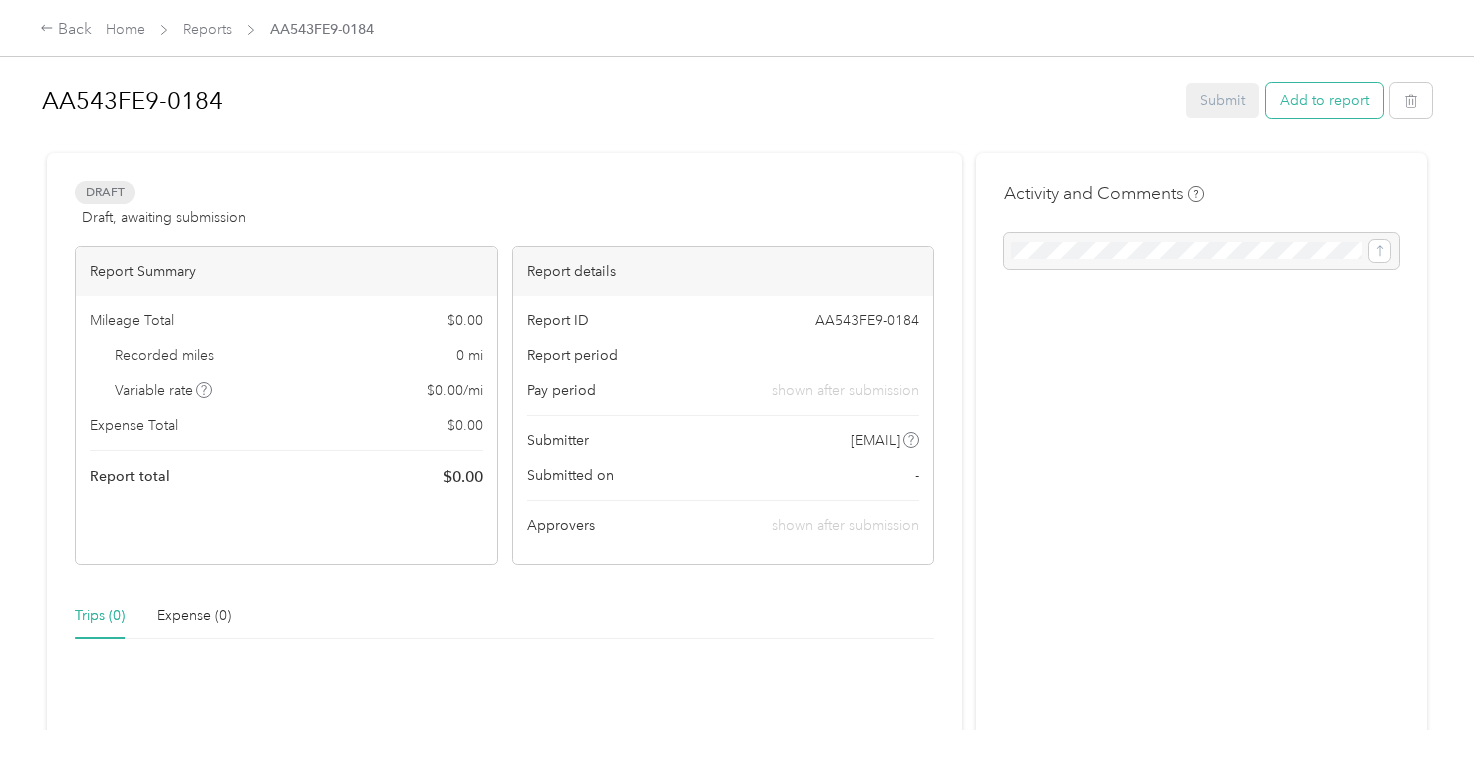 click on "Add to report" at bounding box center [1324, 100] 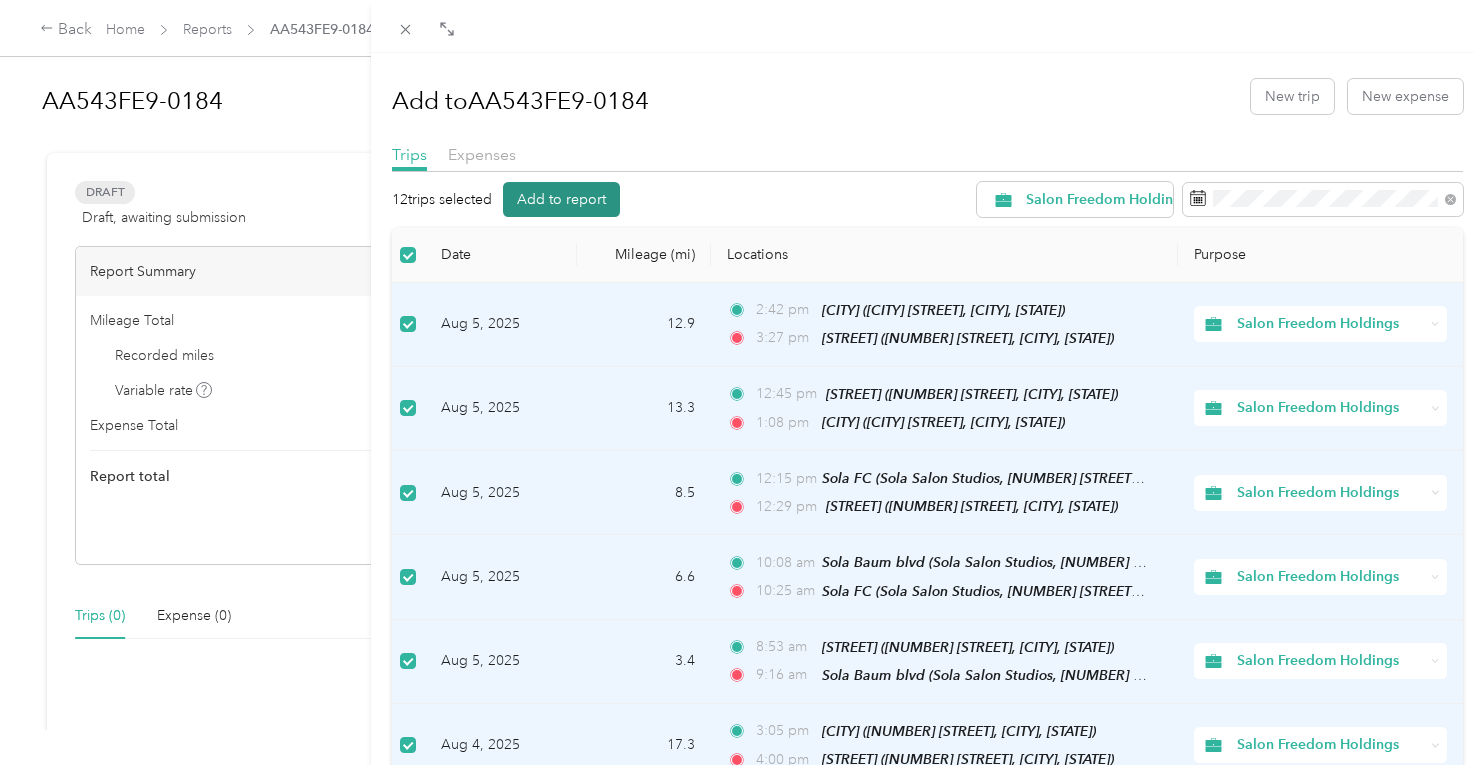 click on "Add to report" at bounding box center (561, 199) 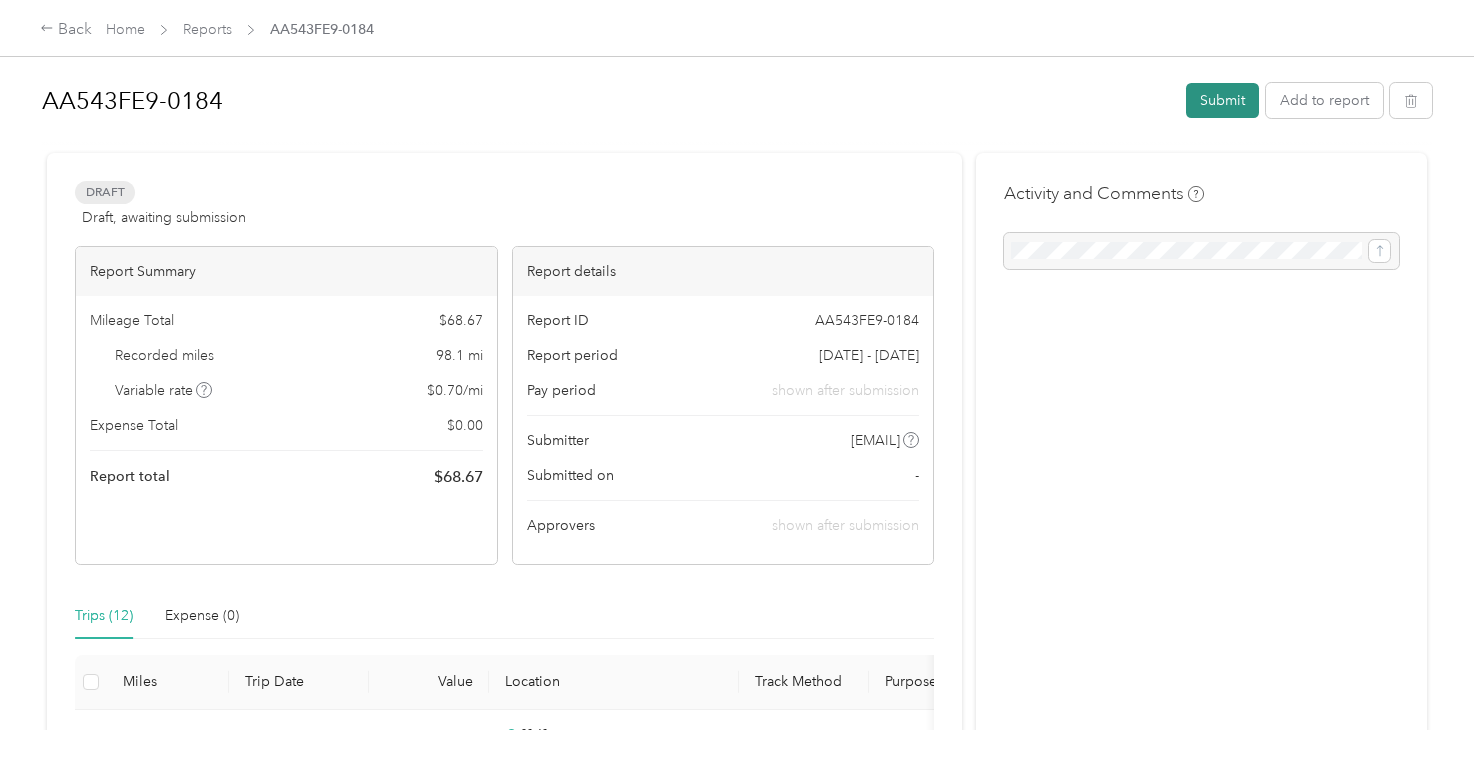 click on "Submit" at bounding box center (1222, 100) 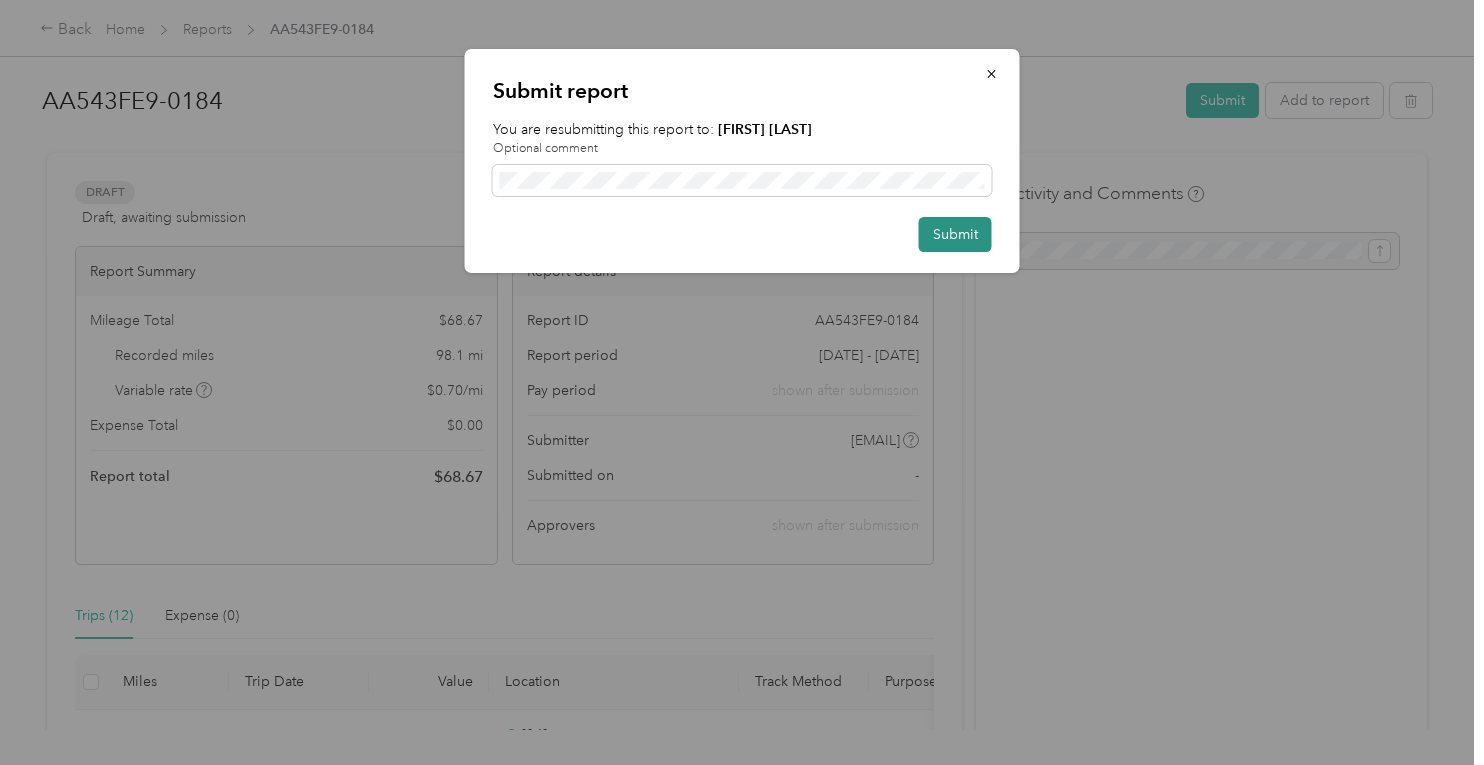 click on "Submit" at bounding box center [955, 234] 